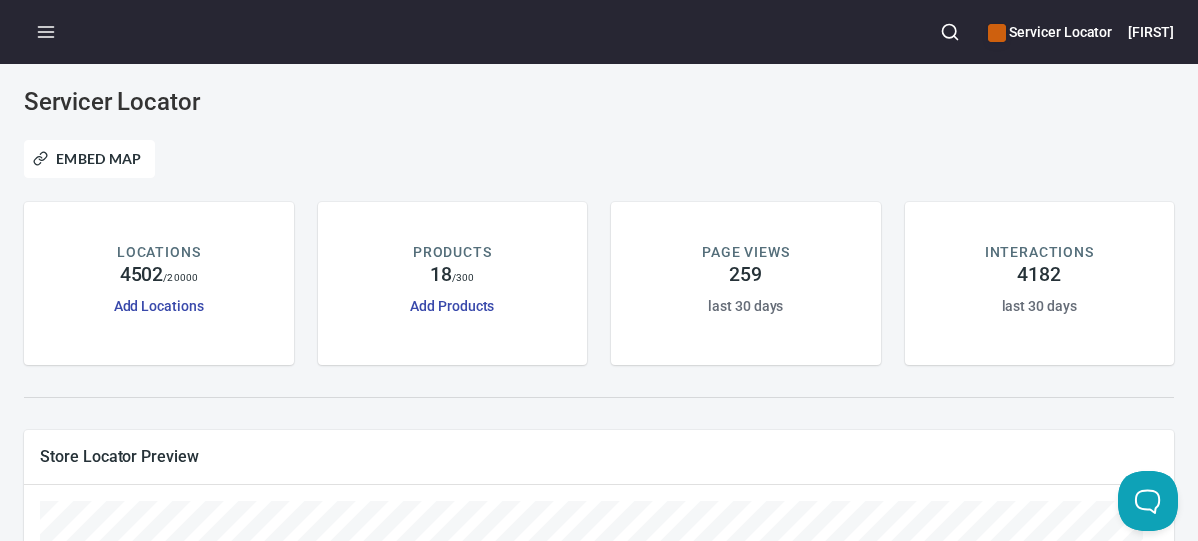 scroll, scrollTop: 0, scrollLeft: 0, axis: both 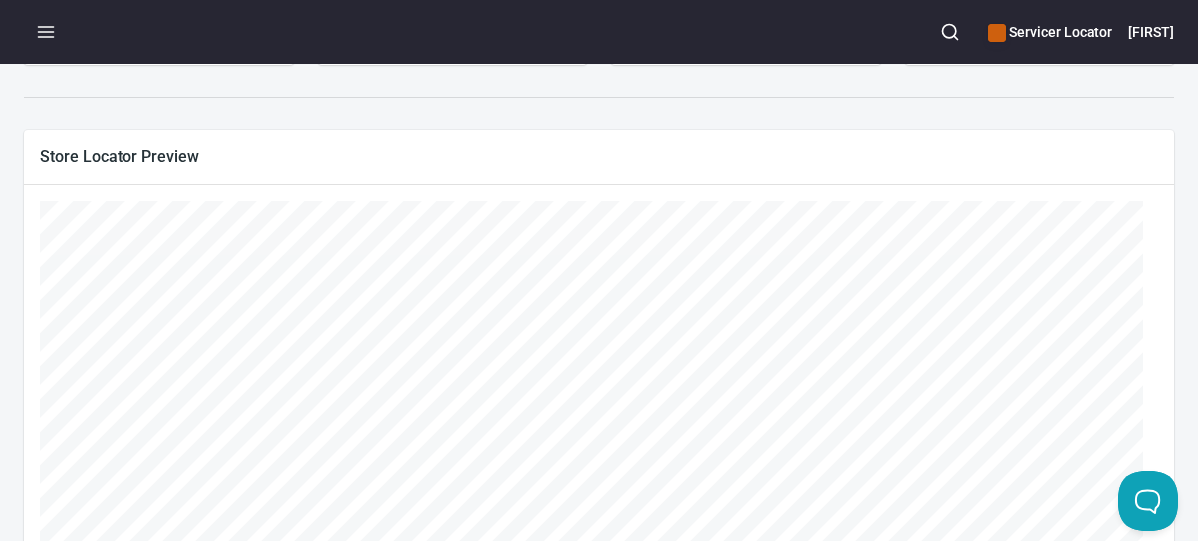 click on "Store Locator Preview" at bounding box center [599, 156] 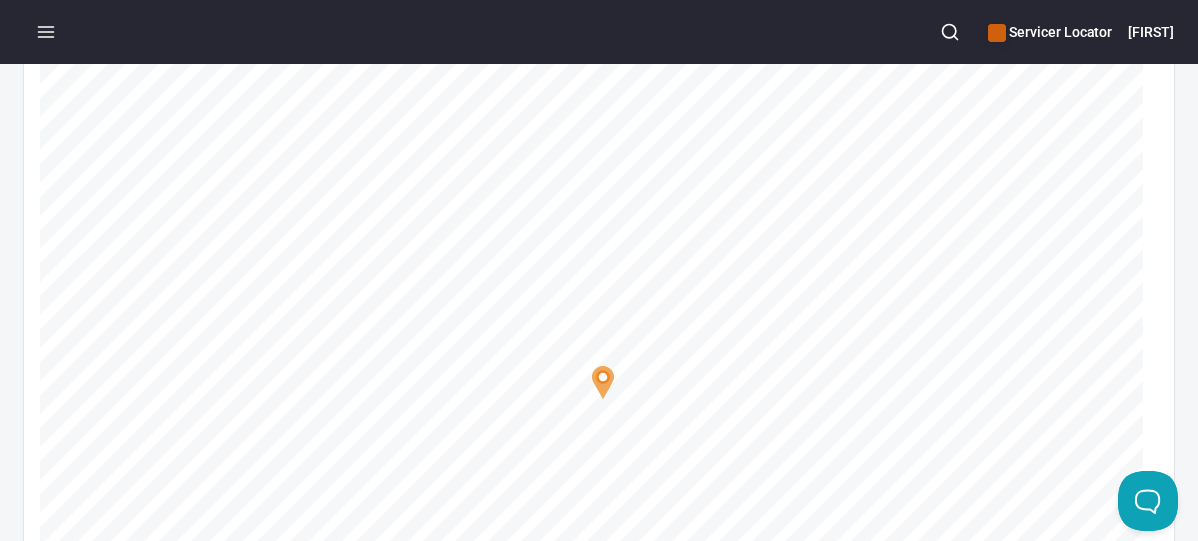 scroll, scrollTop: 500, scrollLeft: 0, axis: vertical 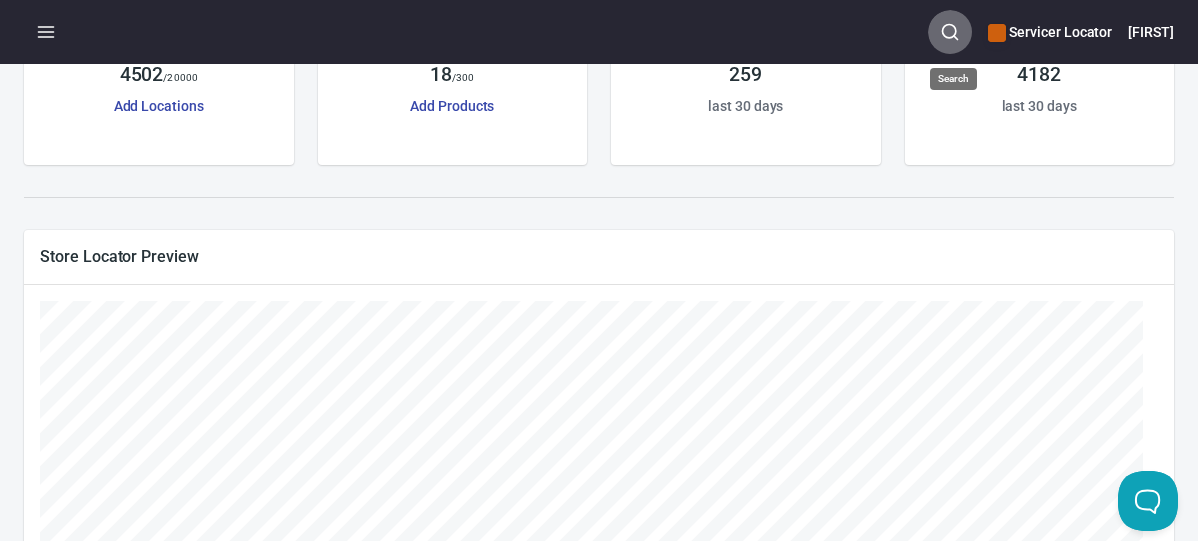 click 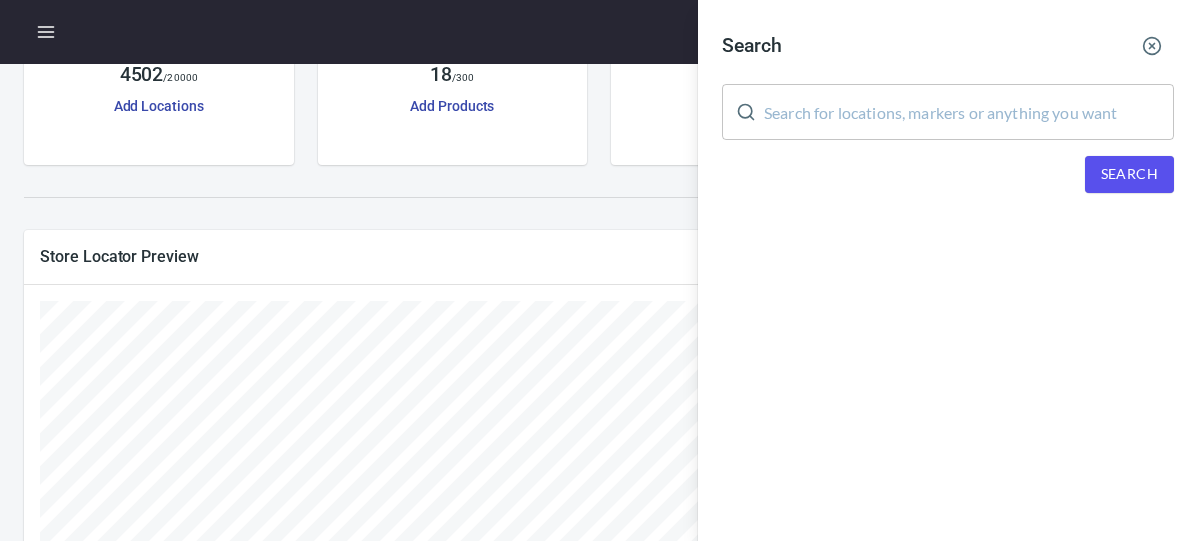 click at bounding box center [969, 112] 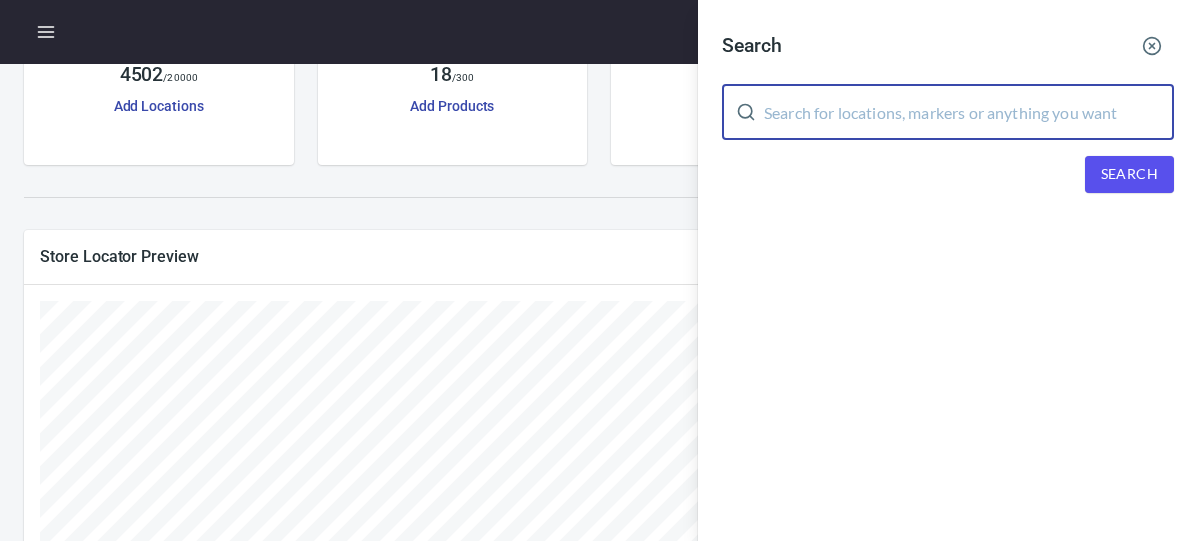 paste on "[PHONE]" 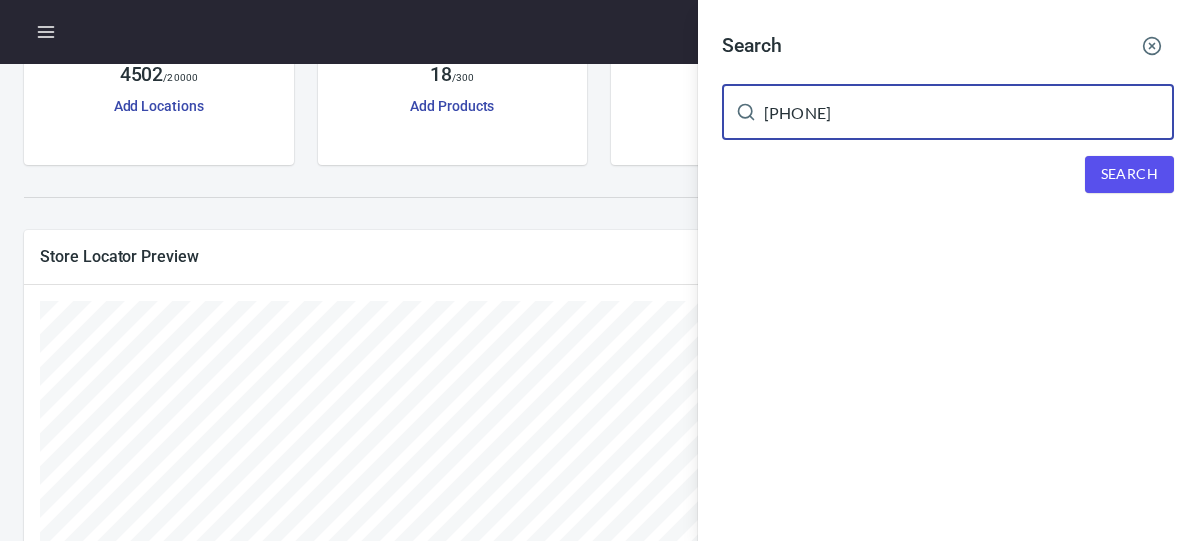 drag, startPoint x: 892, startPoint y: 109, endPoint x: 746, endPoint y: 109, distance: 146 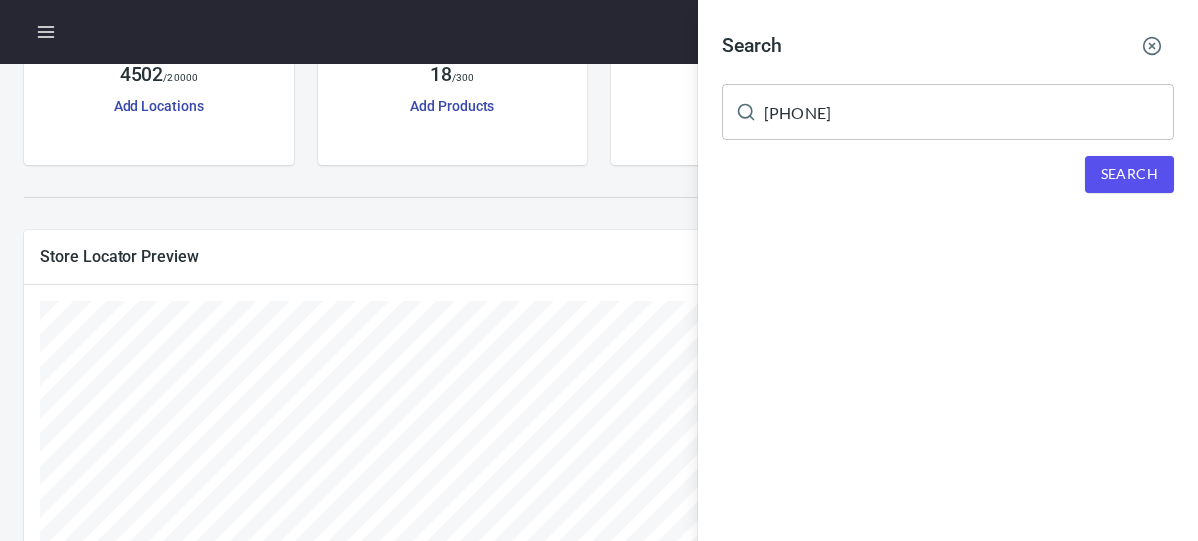 click at bounding box center (599, 270) 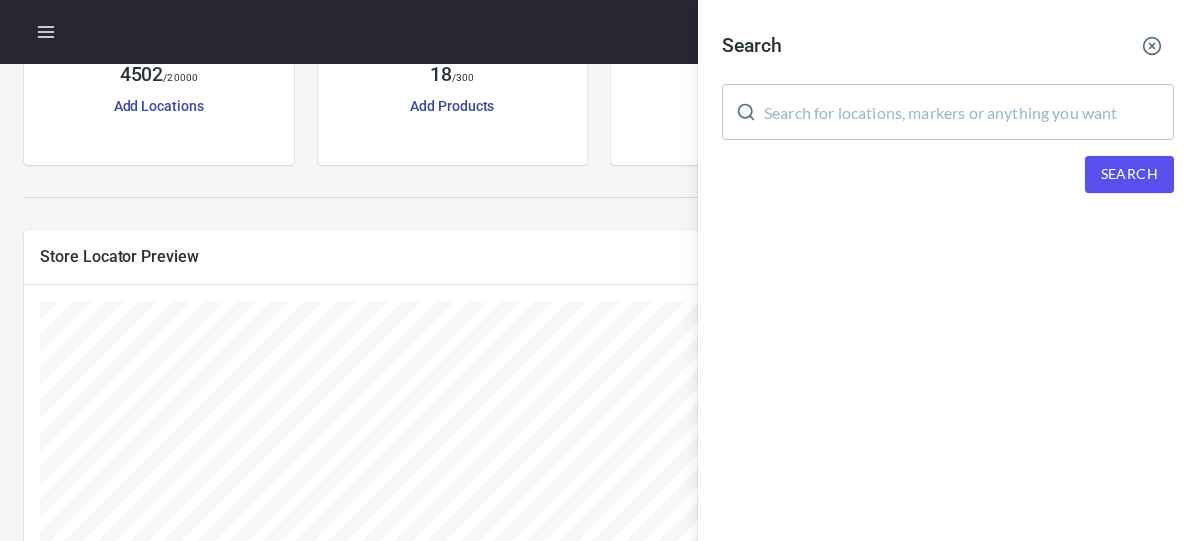 click at bounding box center (599, 270) 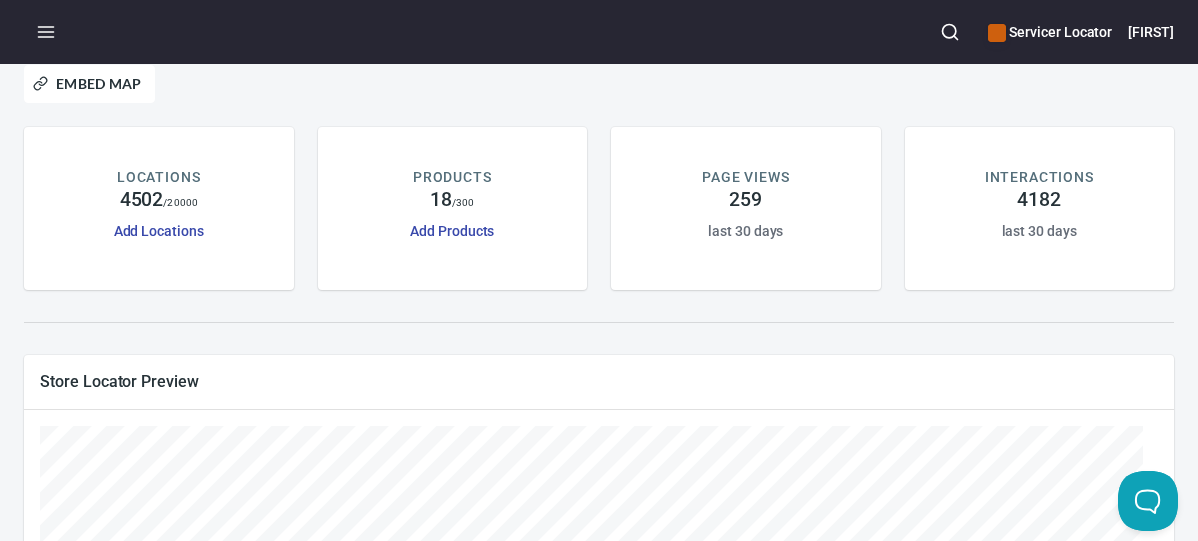 scroll, scrollTop: 0, scrollLeft: 0, axis: both 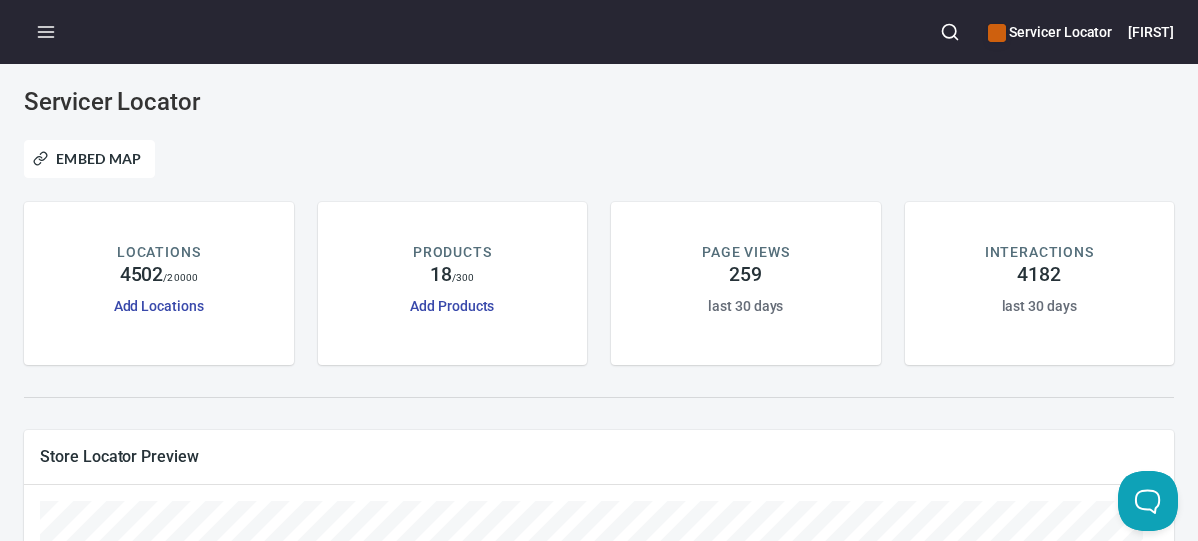 click 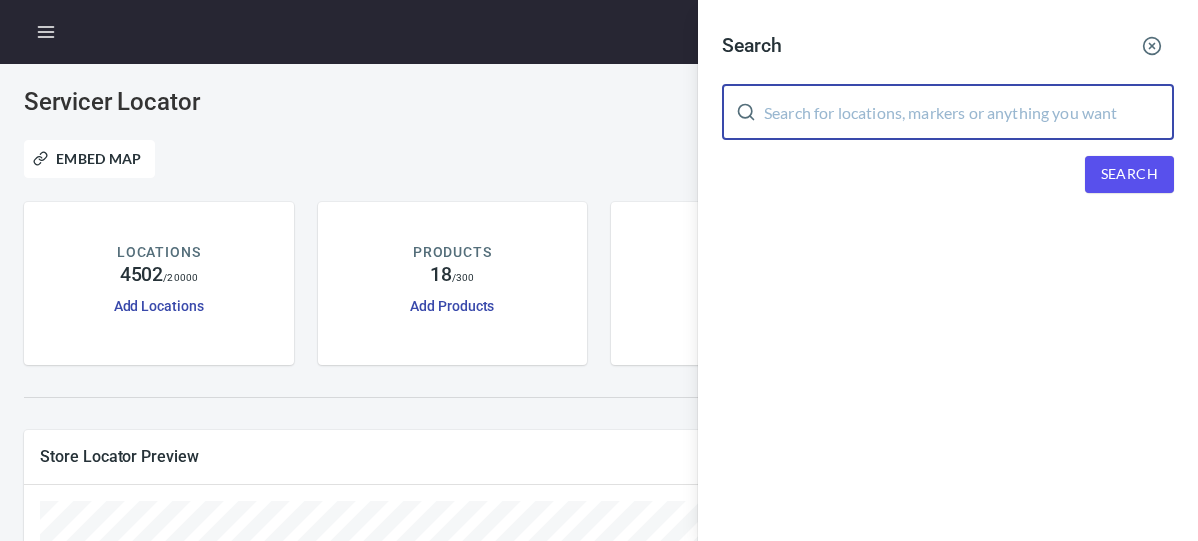 click at bounding box center [969, 112] 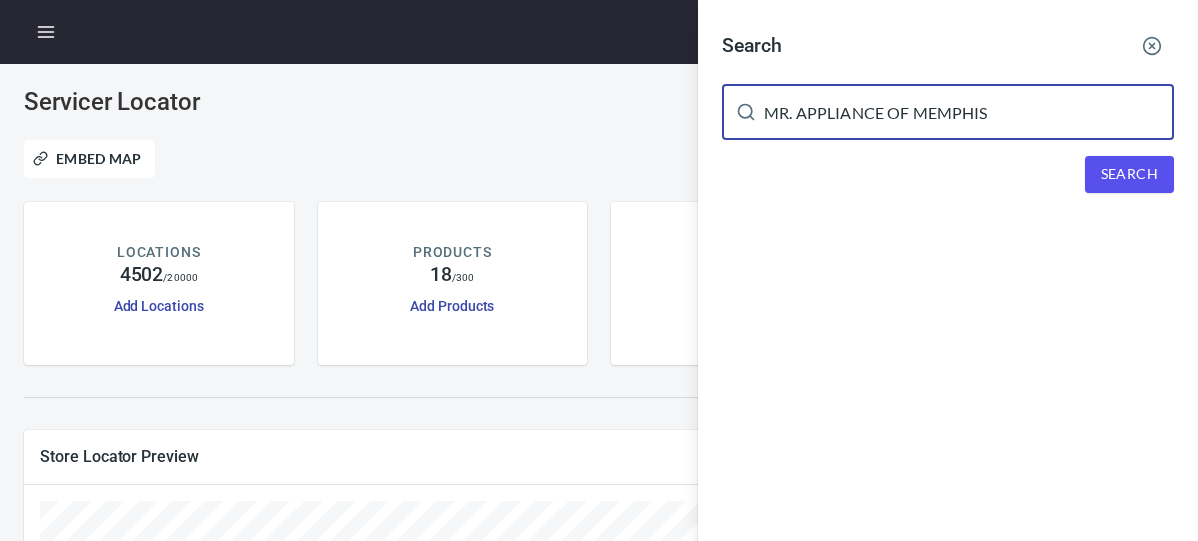 type on "MR. APPLIANCE OF MEMPHIS" 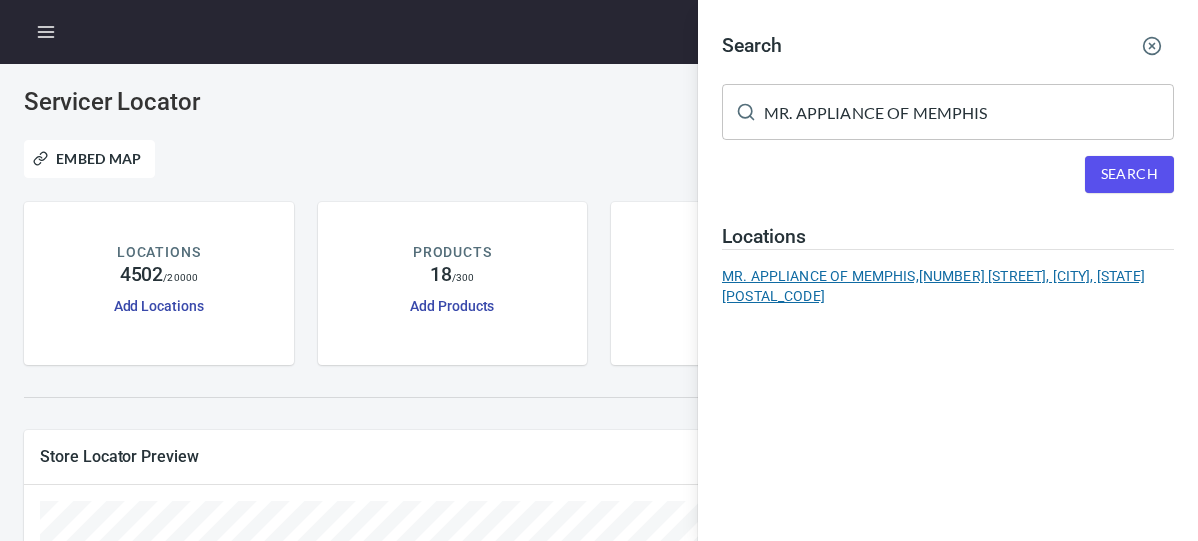 click on "MR. APPLIANCE OF MEMPHIS,  [NUMBER] [STREET], [CITY], [STATE] [POSTAL_CODE]" at bounding box center (948, 286) 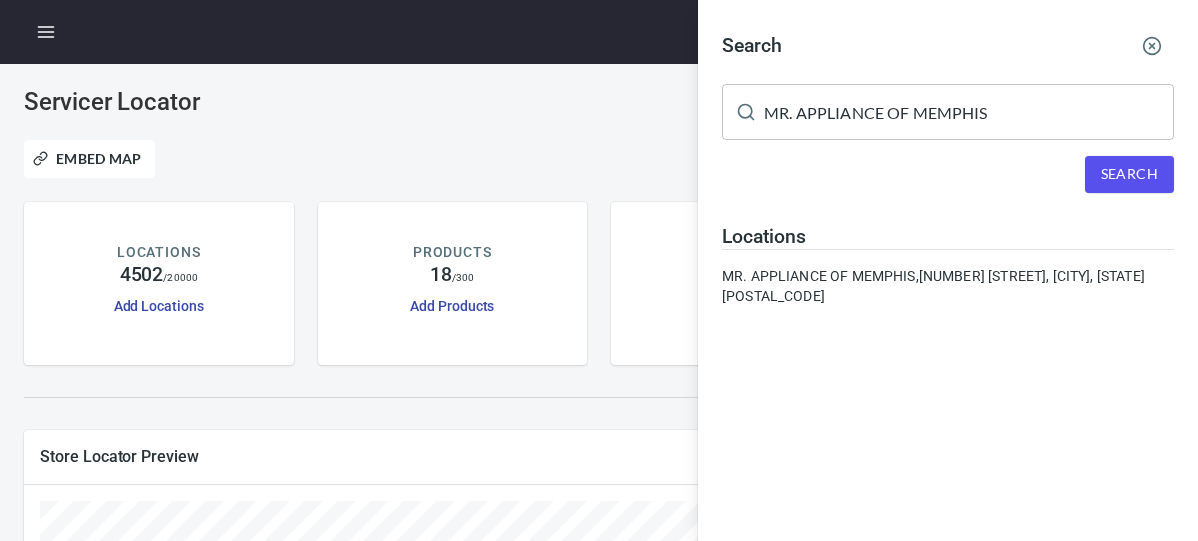 type 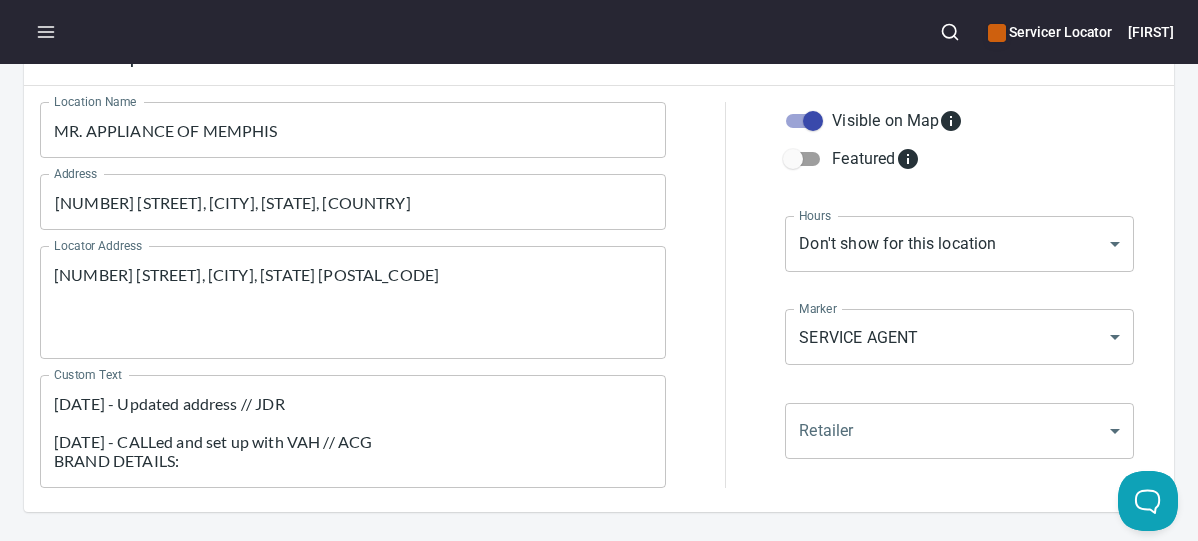 scroll, scrollTop: 300, scrollLeft: 0, axis: vertical 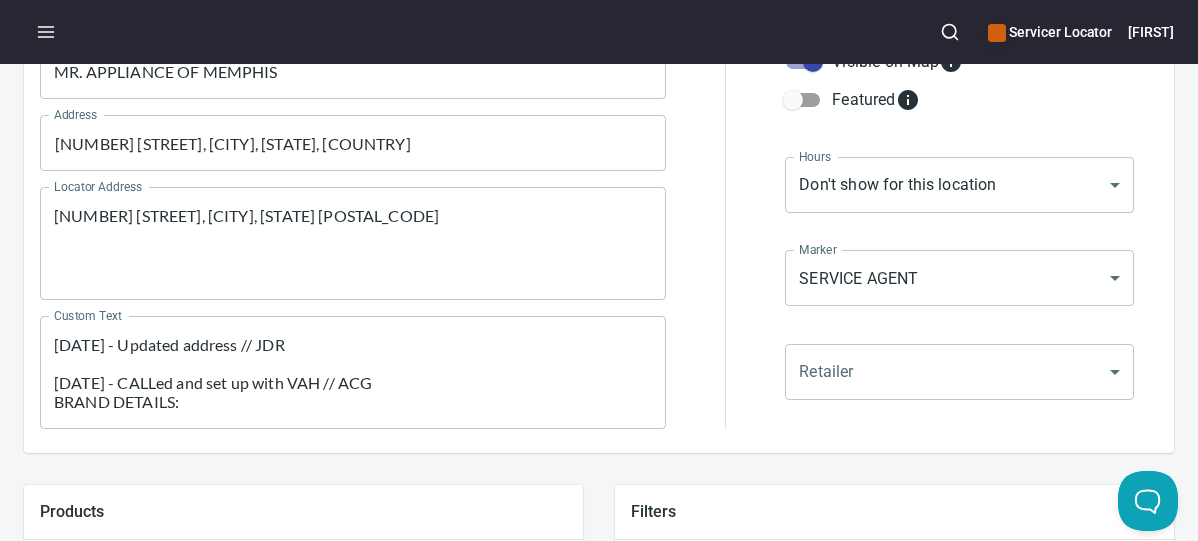 click on "Location Name MR. APPLIANCE OF MEMPHIS Location Name Address [NUMBER] [STREET], [CITY], [STATE], [COUNTRY] Address Locator Address [NUMBER] [STREET], [CITY], [STATE] [POSTAL_CODE] Locator Address Custom Text [DATE] - Updated address // JDR
[DATE] - CALLed and set up with VAH // ACG
BRAND DETAILS:
COYOTE,
VENT-A-HOOD
[DATE] - ASKO lead from SubZero Custom Text Visible on Map   Featured   Hours Don't show for this location NONE Hours Marker SERVICE AGENT mrk_k389fsaj Marker Retailer ​ Retailer" at bounding box center (599, 240) 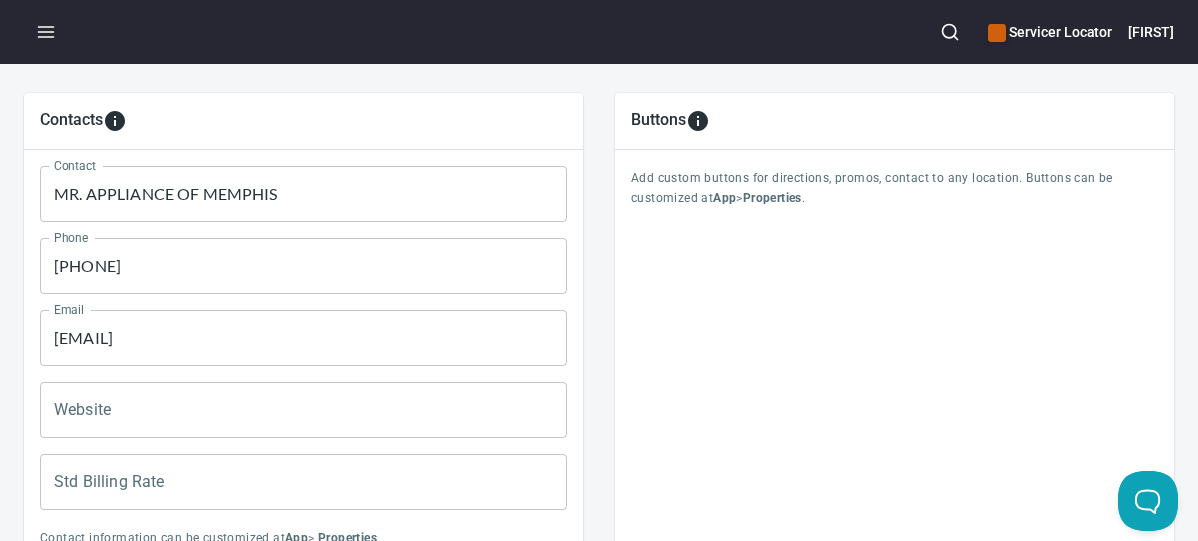 scroll, scrollTop: 900, scrollLeft: 0, axis: vertical 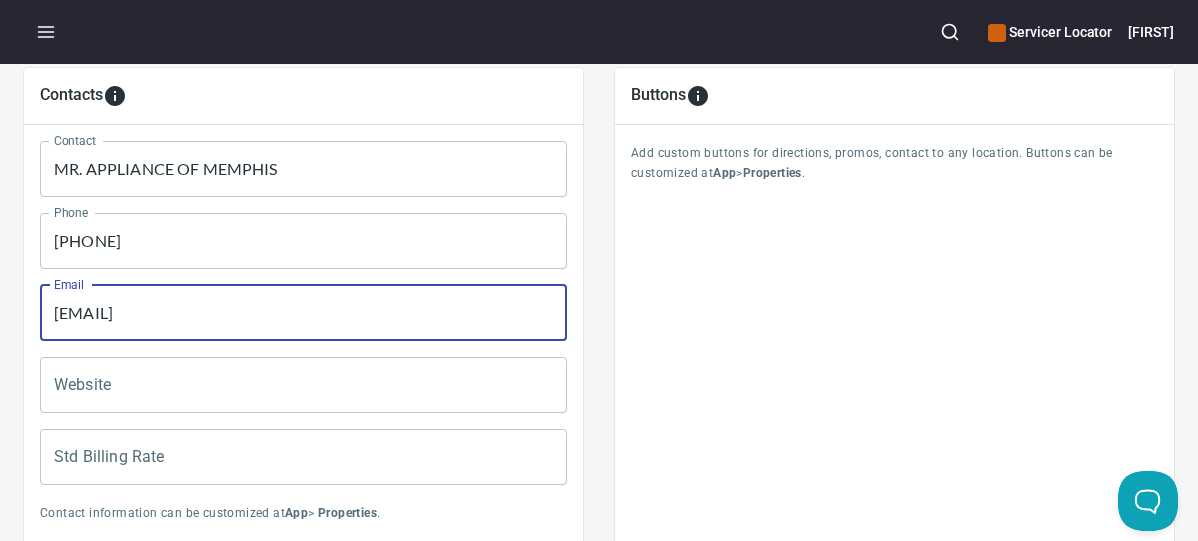 click on "[EMAIL]" at bounding box center [303, 313] 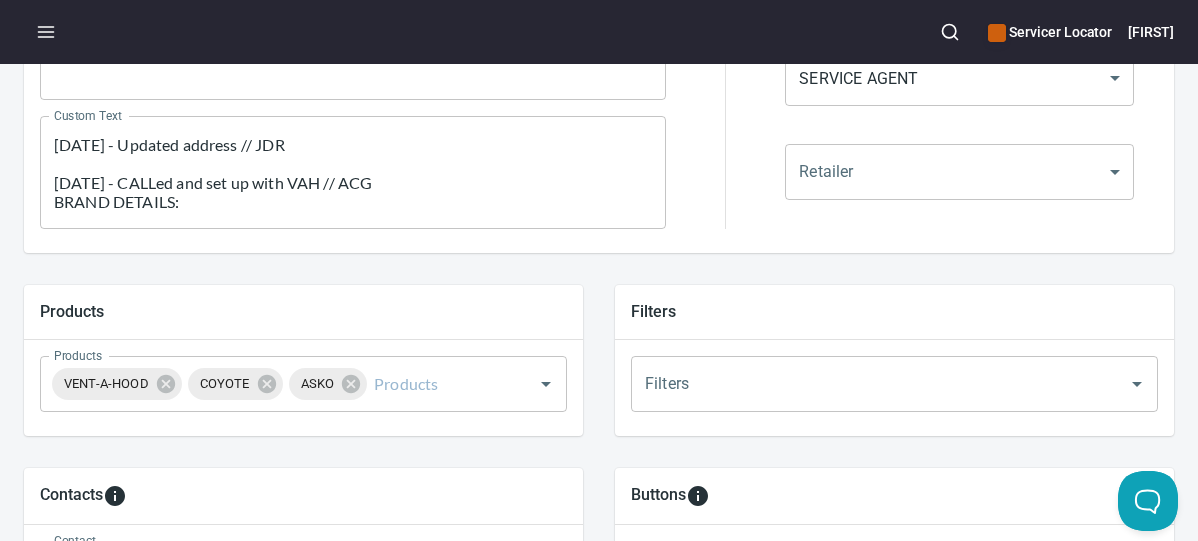 scroll, scrollTop: 400, scrollLeft: 0, axis: vertical 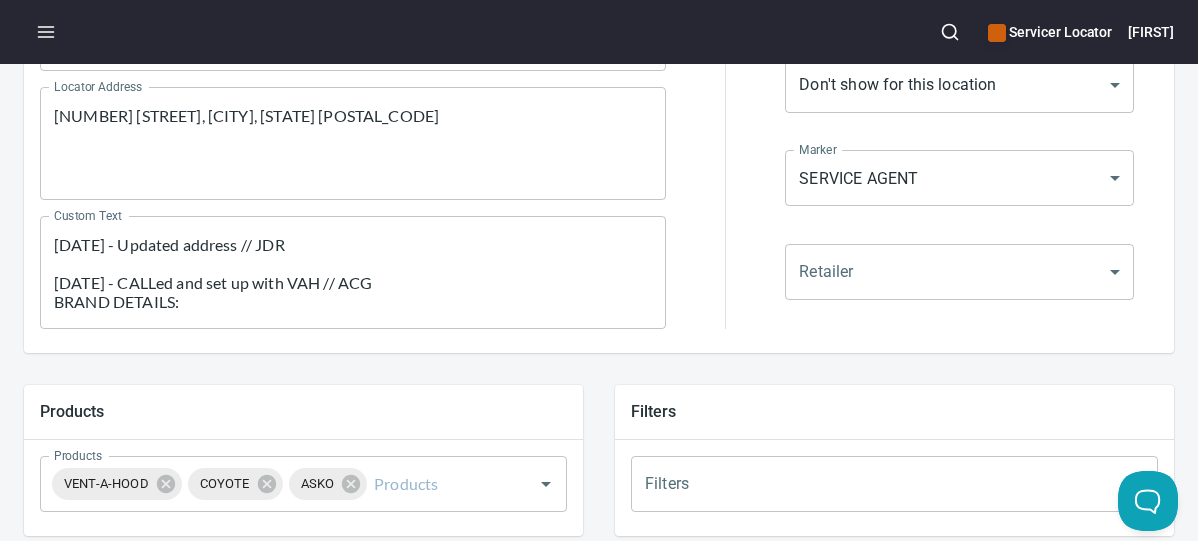 type on "[EMAIL]" 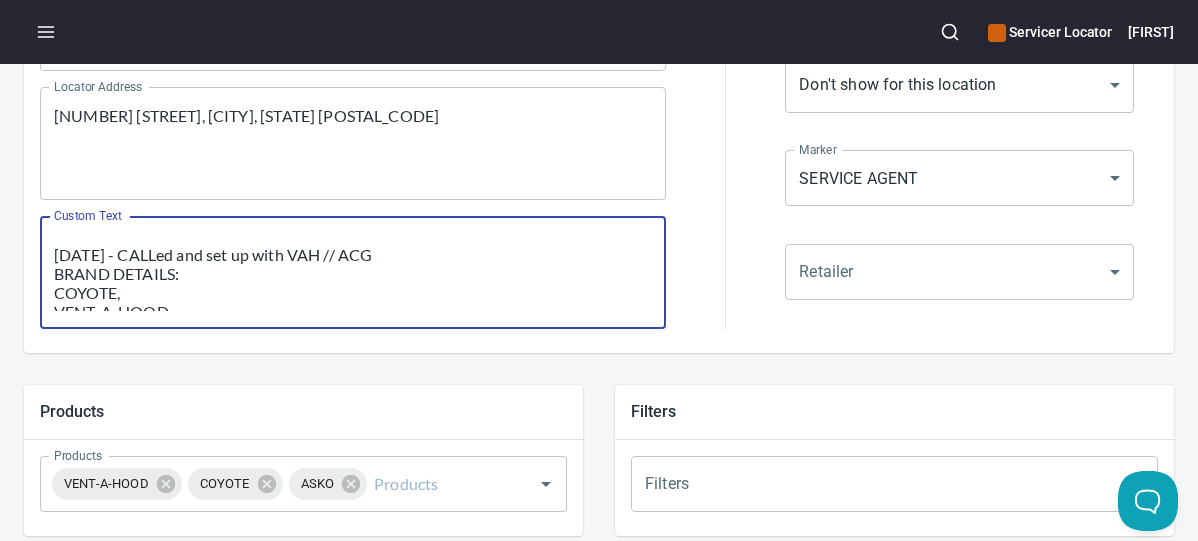 scroll, scrollTop: 100, scrollLeft: 0, axis: vertical 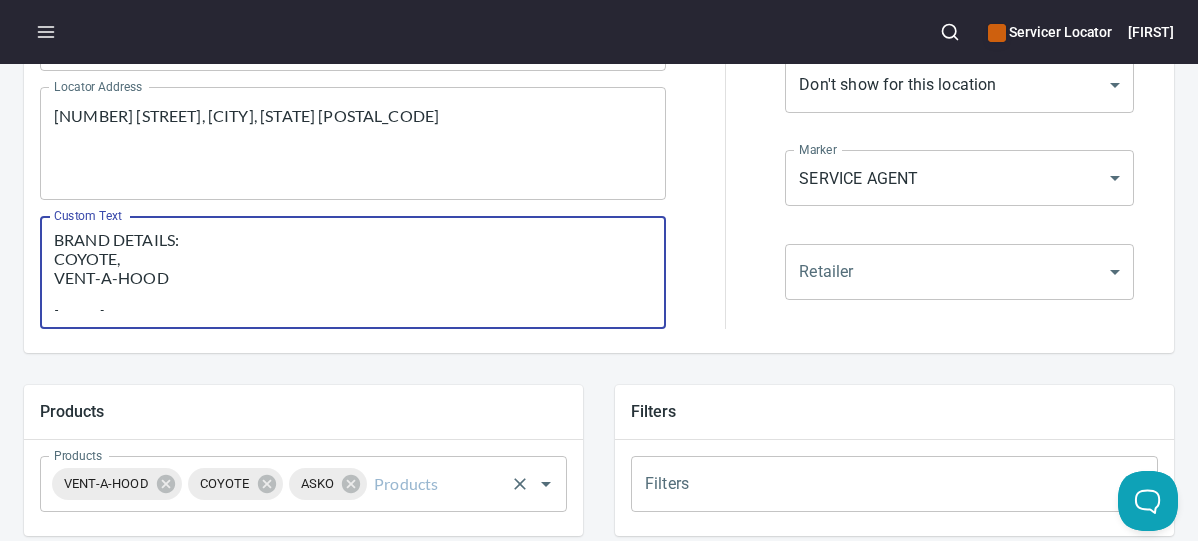type on "[DATE] - Updated email and brands
[DATE] - Updated address // JDR
[DATE] - CALLed and set up with VAH // ACG
BRAND DETAILS:
COYOTE,
VENT-A-HOOD
[DATE] - ASKO lead from SubZero" 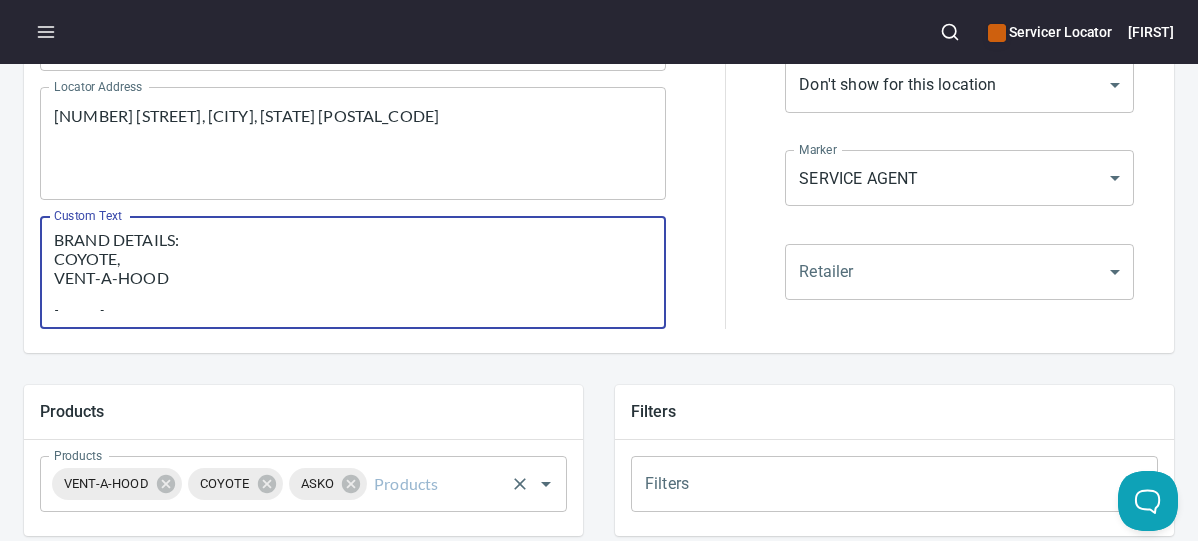 click on "Products" at bounding box center (436, 484) 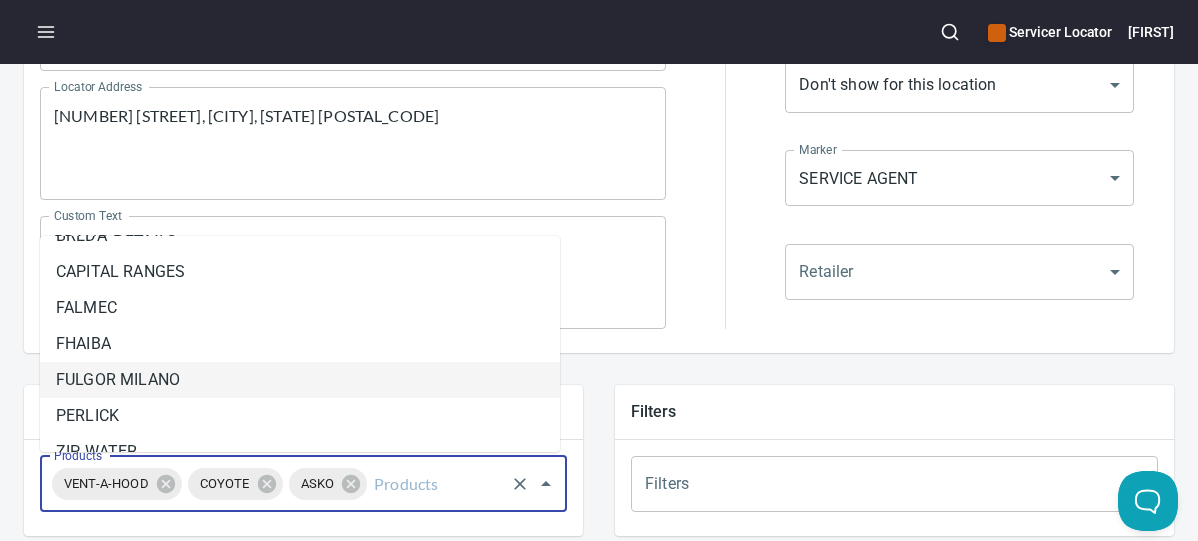 scroll, scrollTop: 300, scrollLeft: 0, axis: vertical 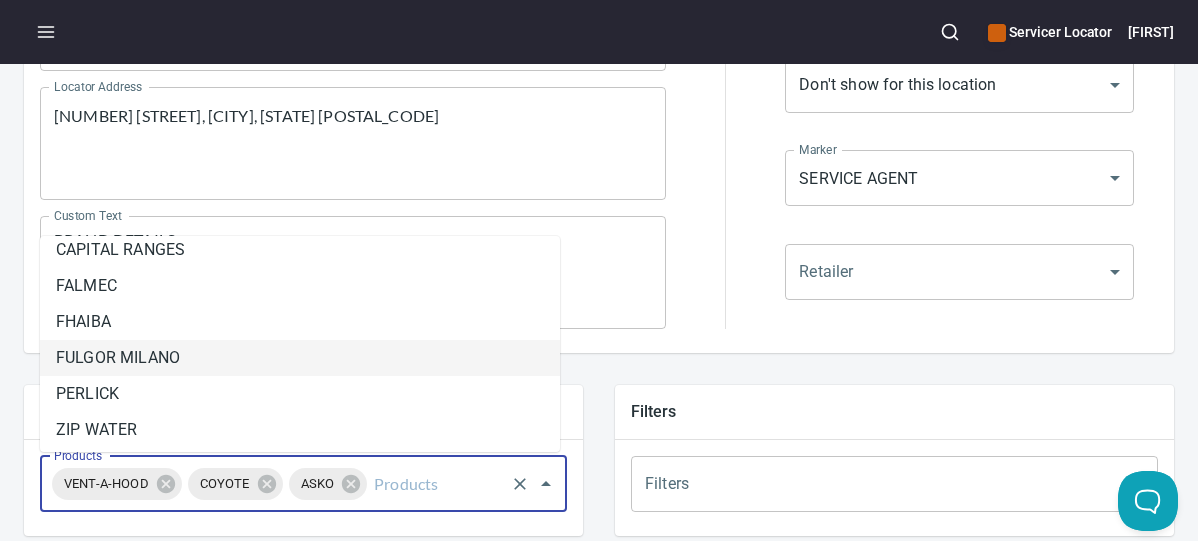 click on "FULGOR MILANO" at bounding box center [300, 358] 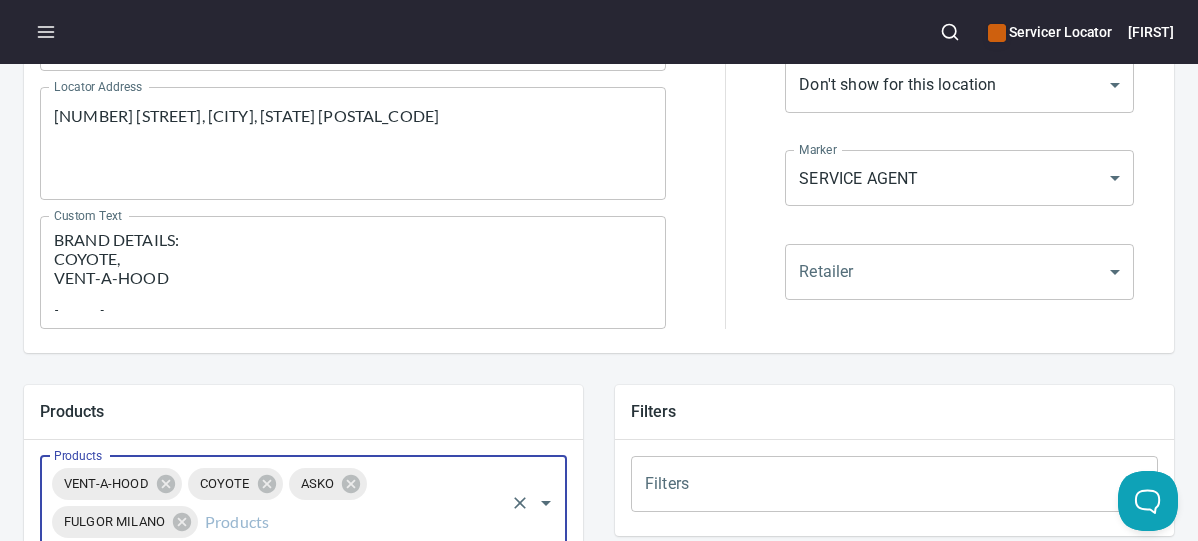 click on "Products" at bounding box center (351, 522) 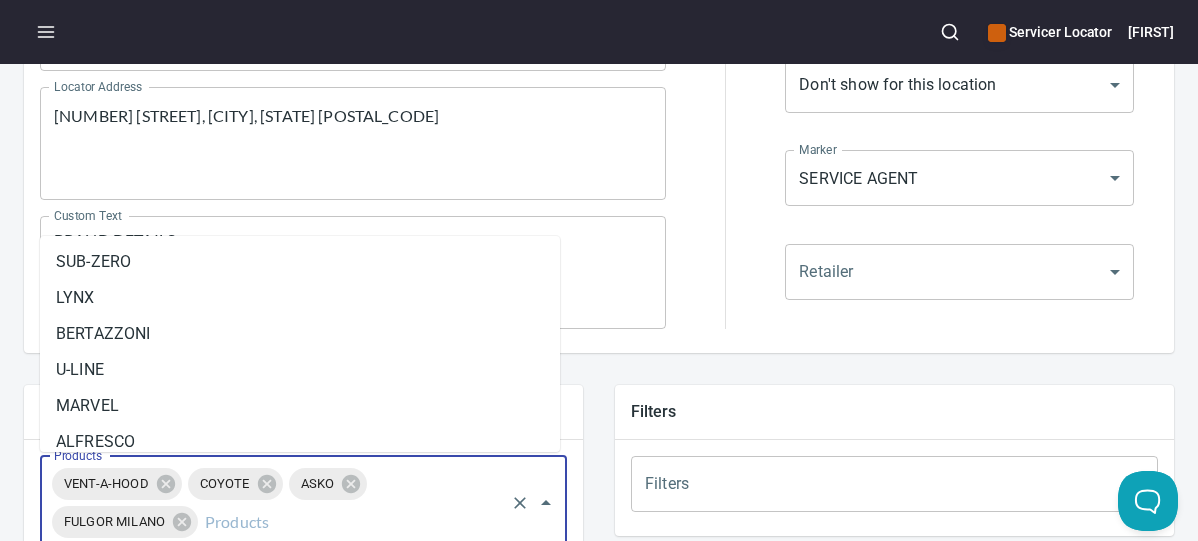 scroll, scrollTop: 228, scrollLeft: 0, axis: vertical 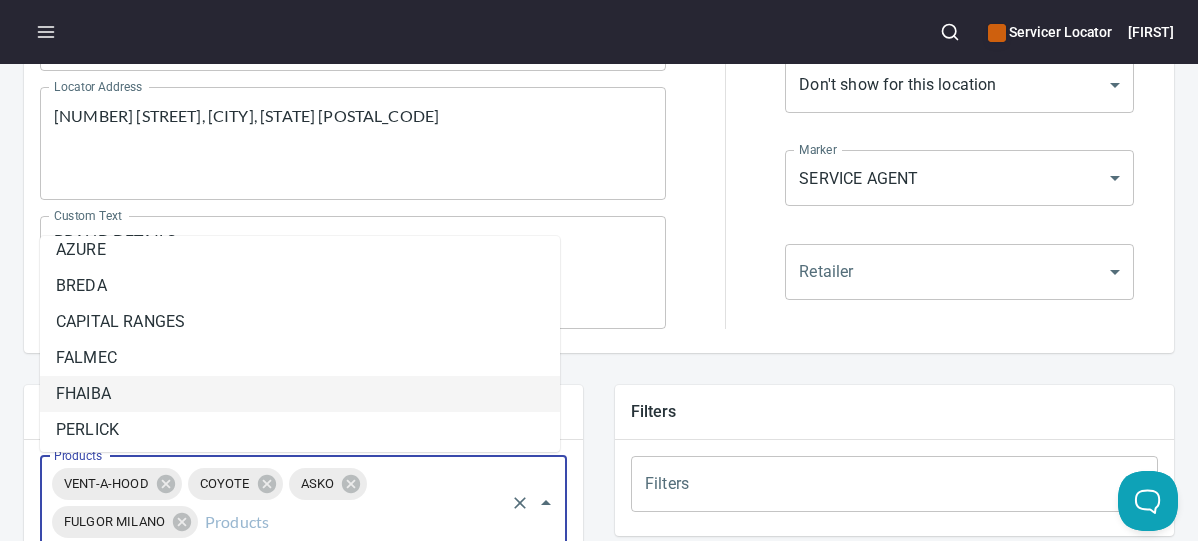 click on "FHAIBA" at bounding box center [300, 394] 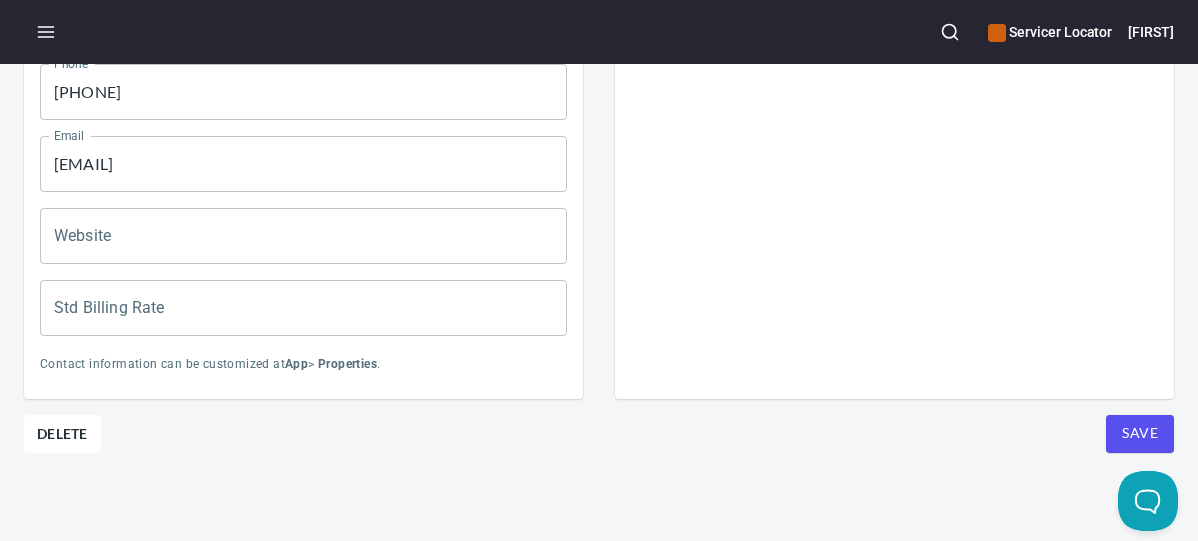 scroll, scrollTop: 1102, scrollLeft: 0, axis: vertical 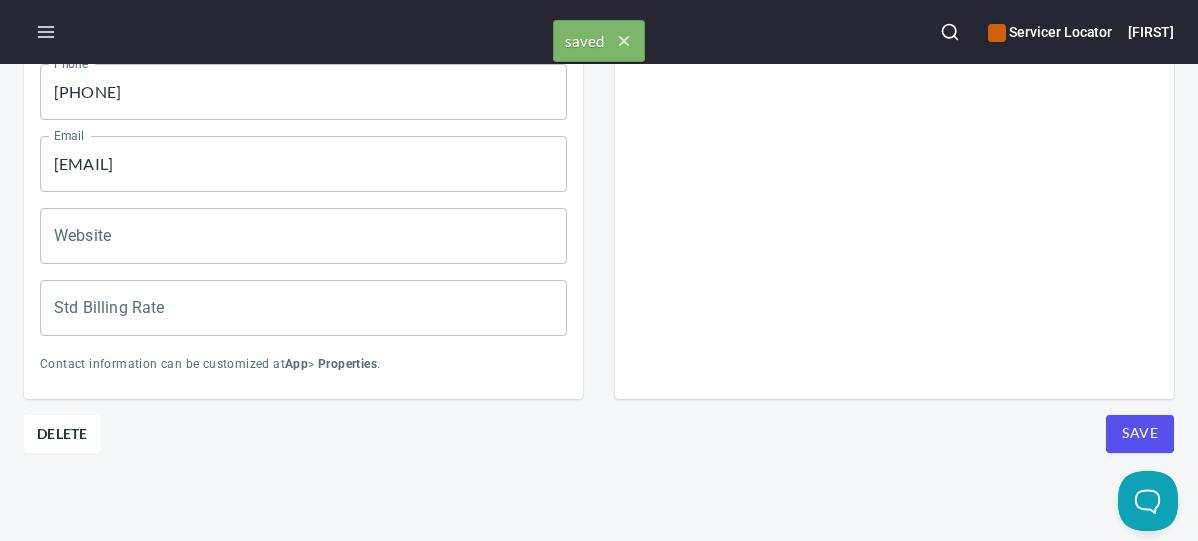 click on "Save" at bounding box center (1140, 433) 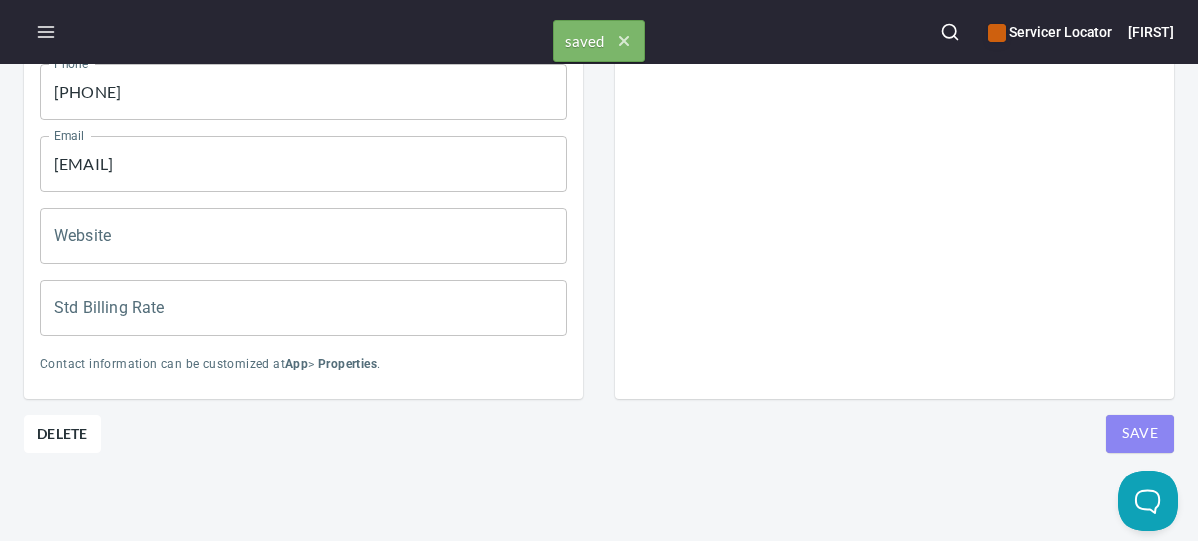 click on "Save" at bounding box center (1140, 433) 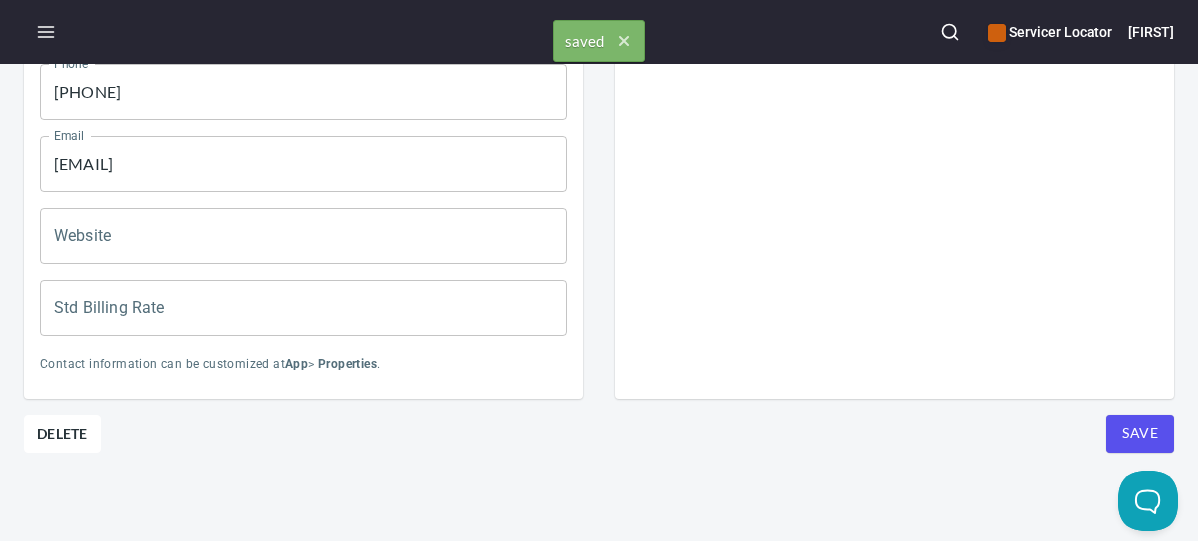 click on "Save" at bounding box center [1140, 433] 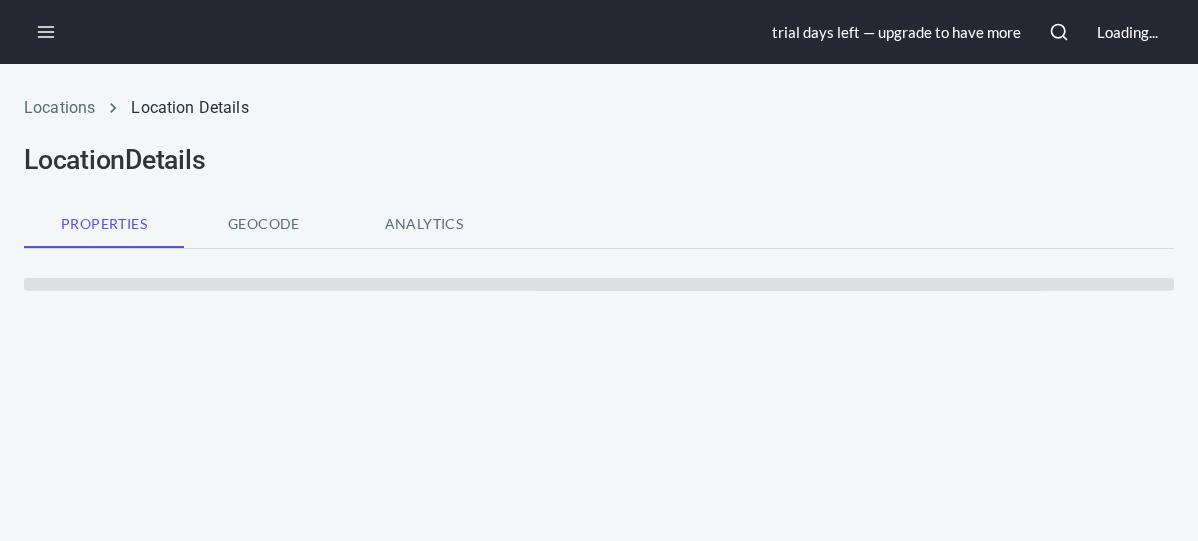 scroll, scrollTop: 0, scrollLeft: 0, axis: both 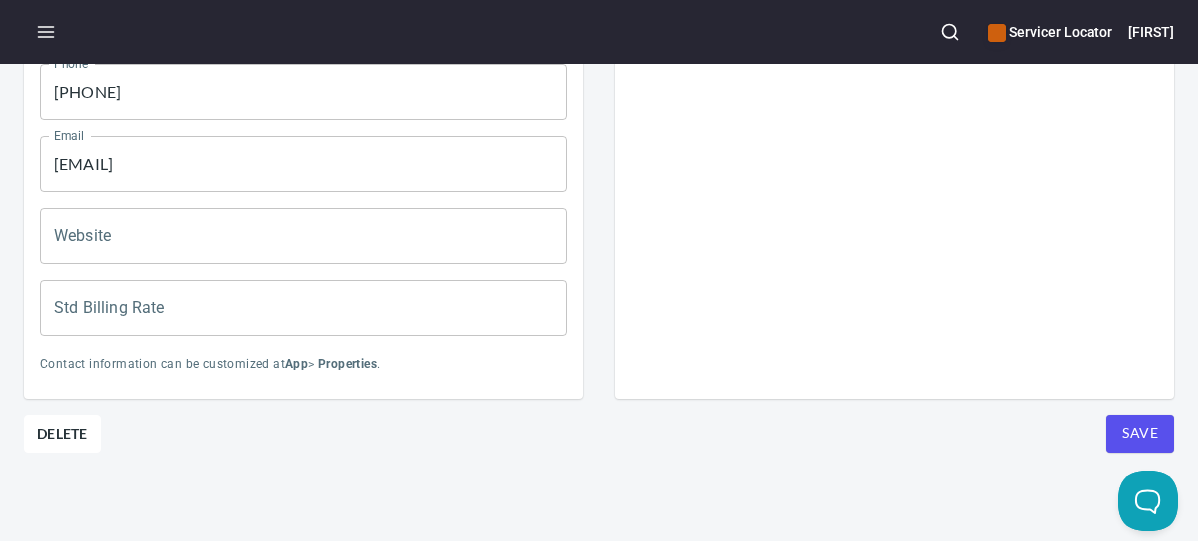 click on "Save" at bounding box center (1140, 433) 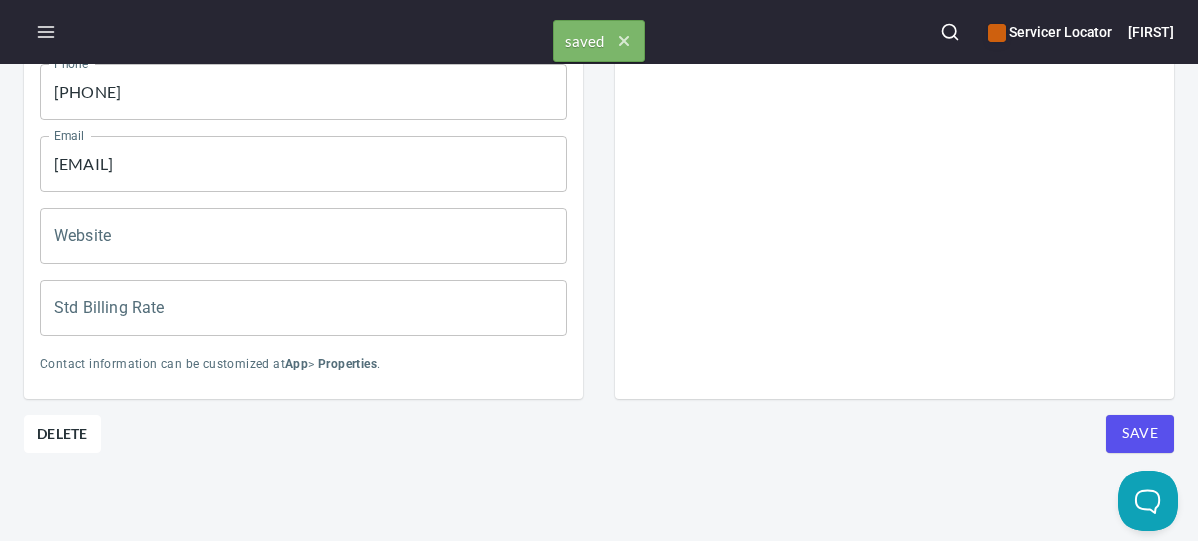 click on "Save" at bounding box center [1140, 433] 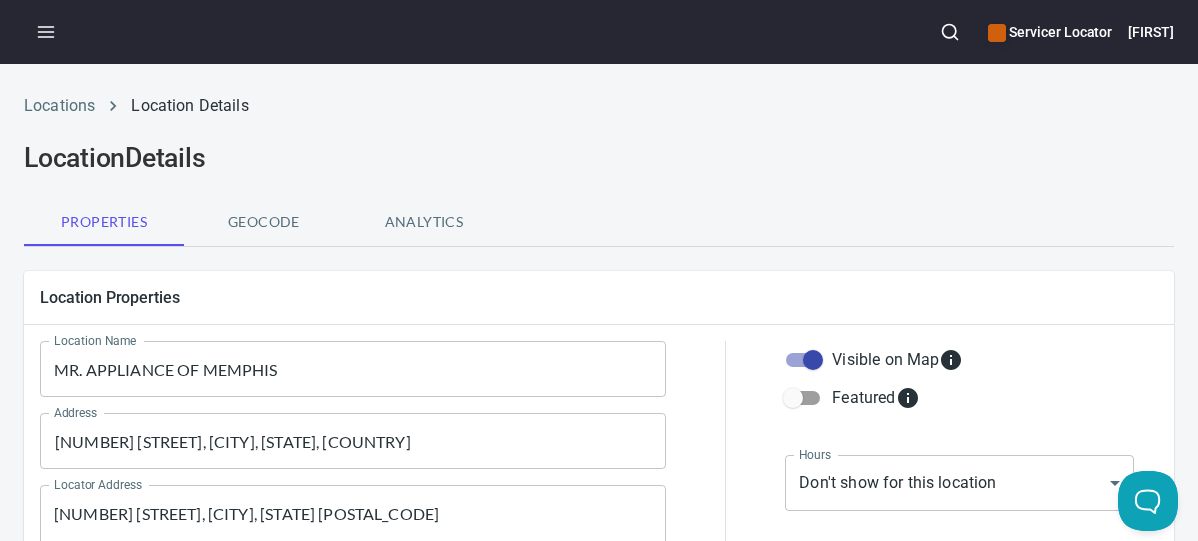 scroll, scrollTop: 0, scrollLeft: 0, axis: both 